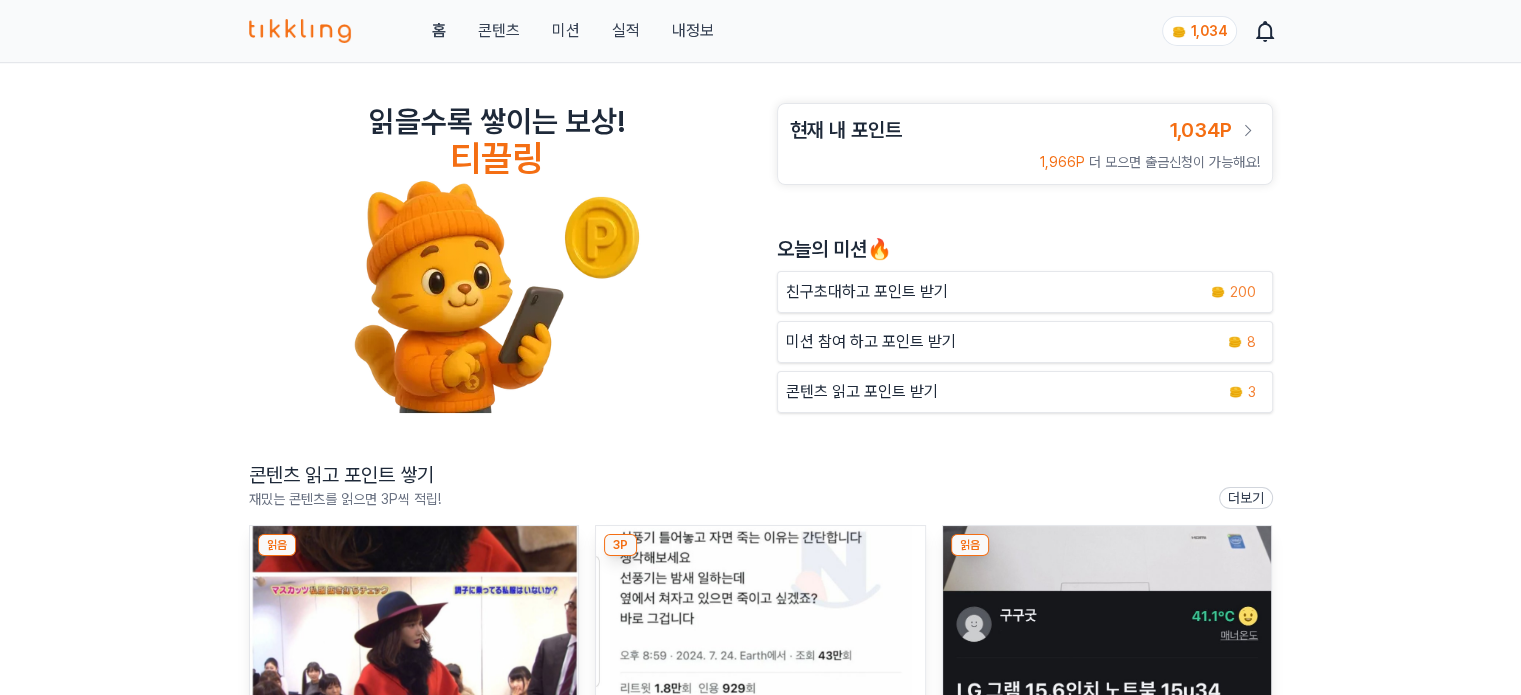 scroll, scrollTop: 200, scrollLeft: 0, axis: vertical 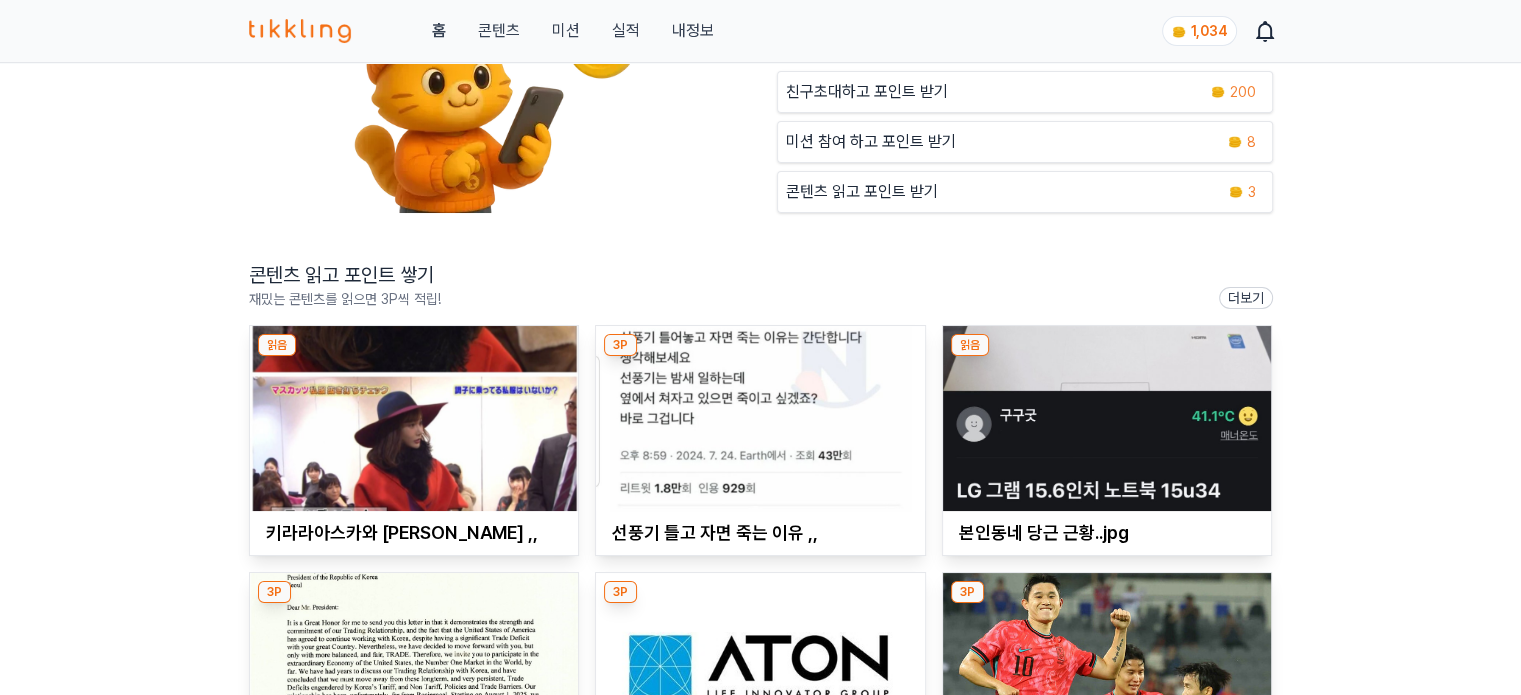 click at bounding box center [760, 418] 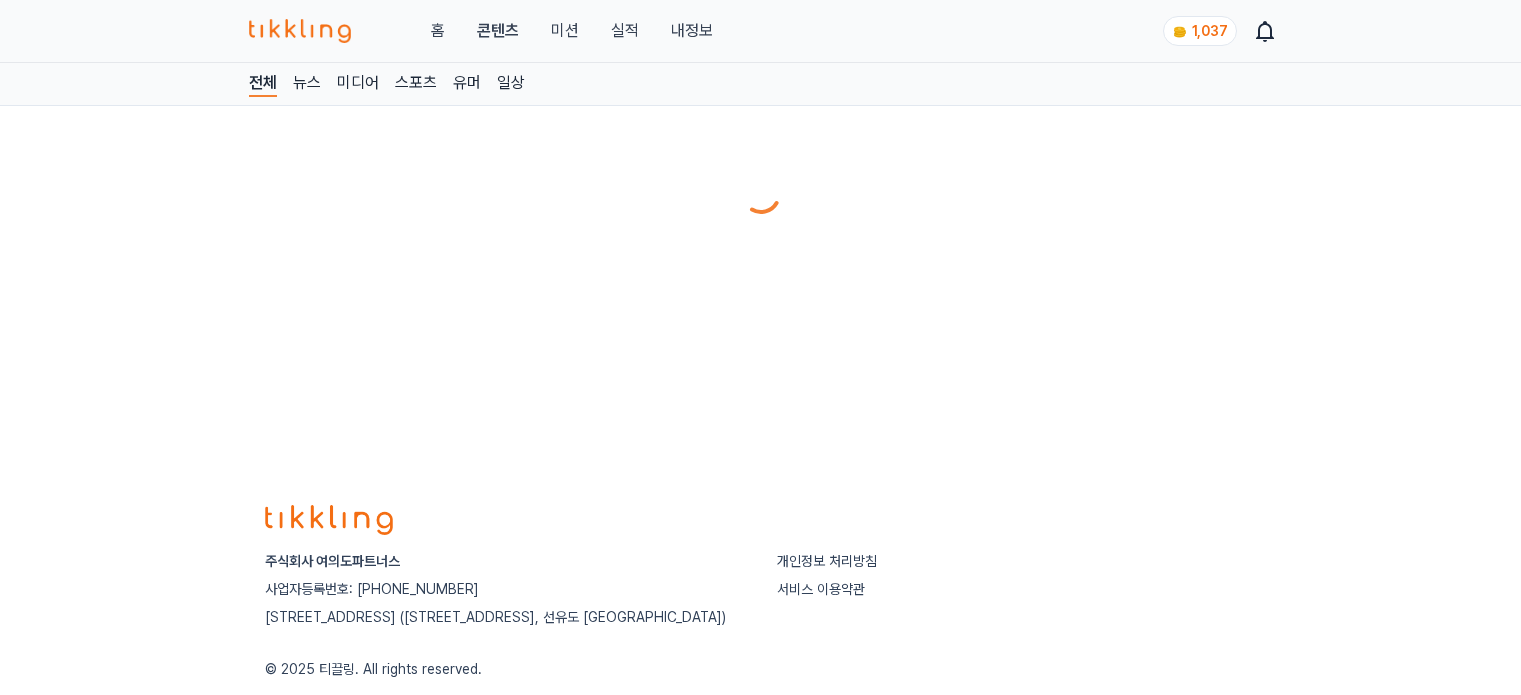 scroll, scrollTop: 0, scrollLeft: 0, axis: both 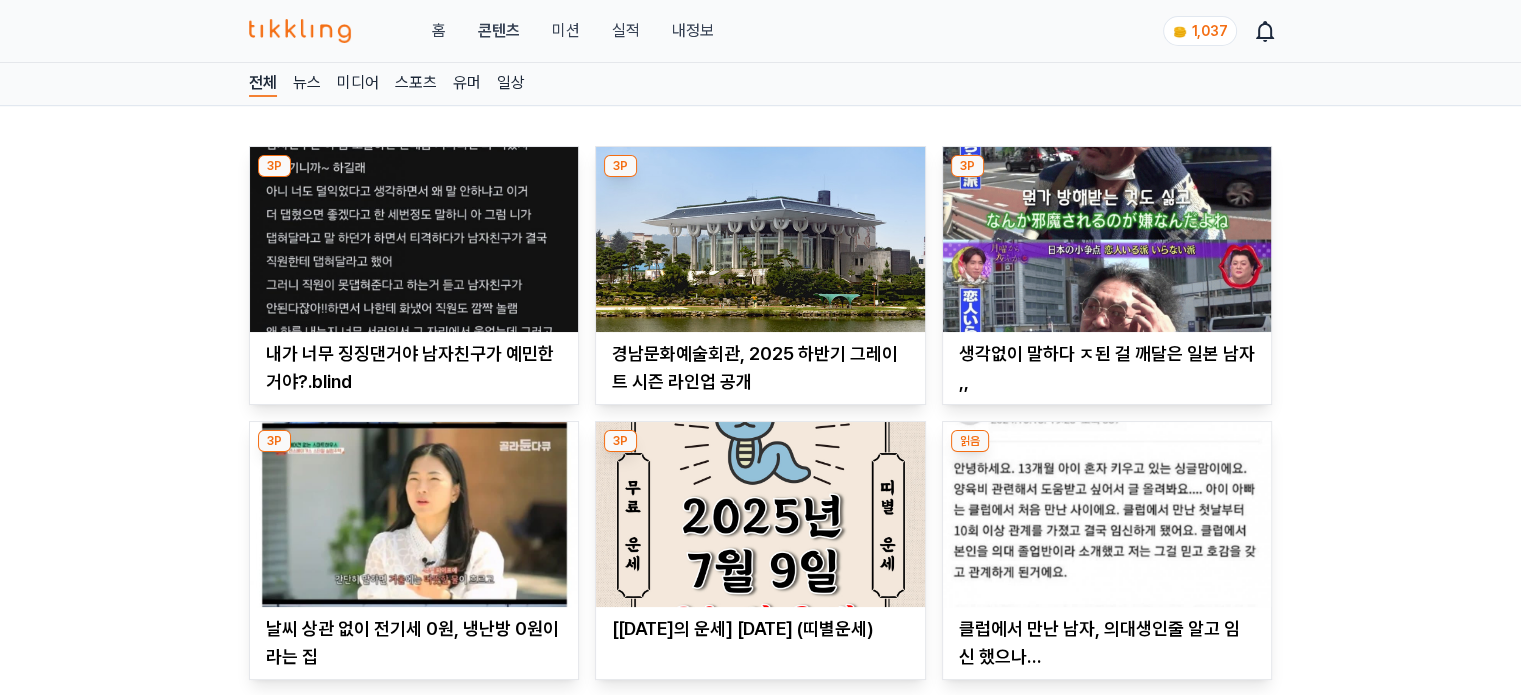 click at bounding box center (760, 239) 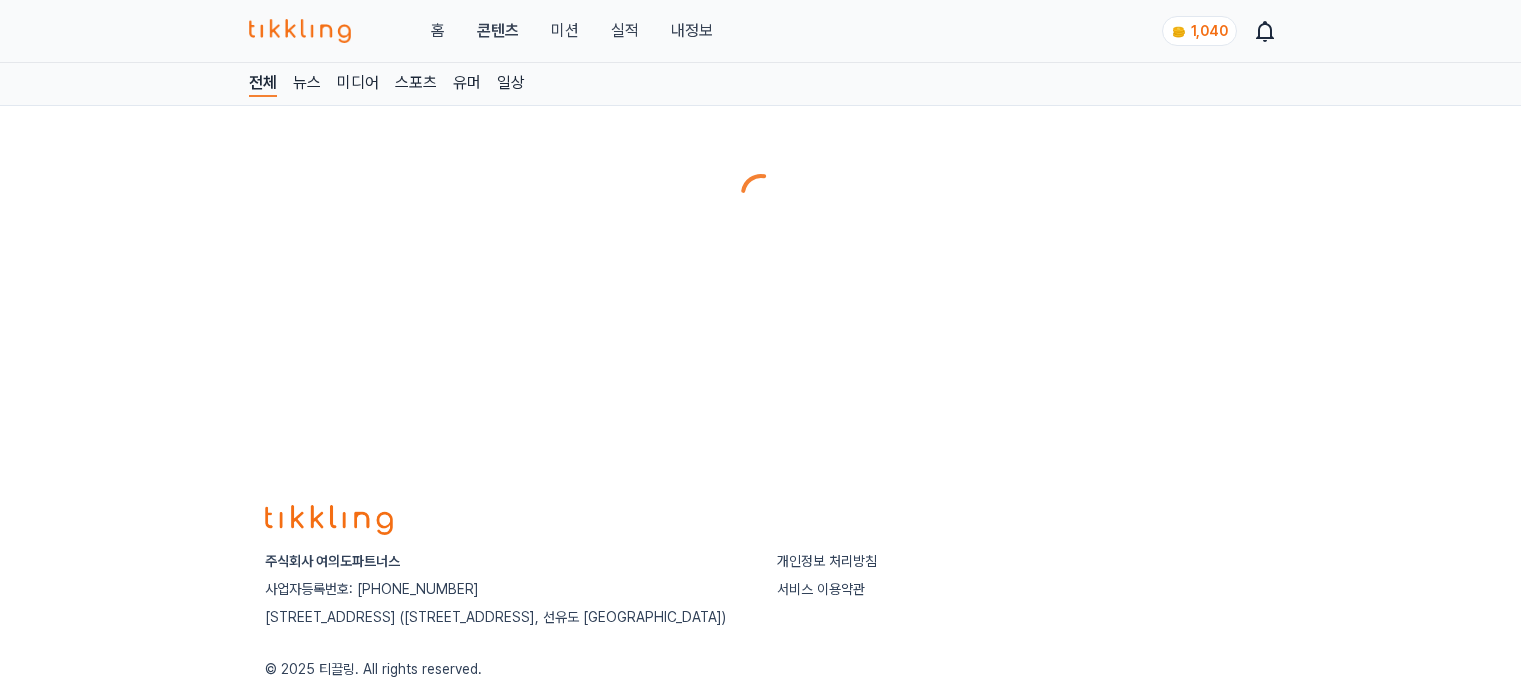 scroll, scrollTop: 0, scrollLeft: 0, axis: both 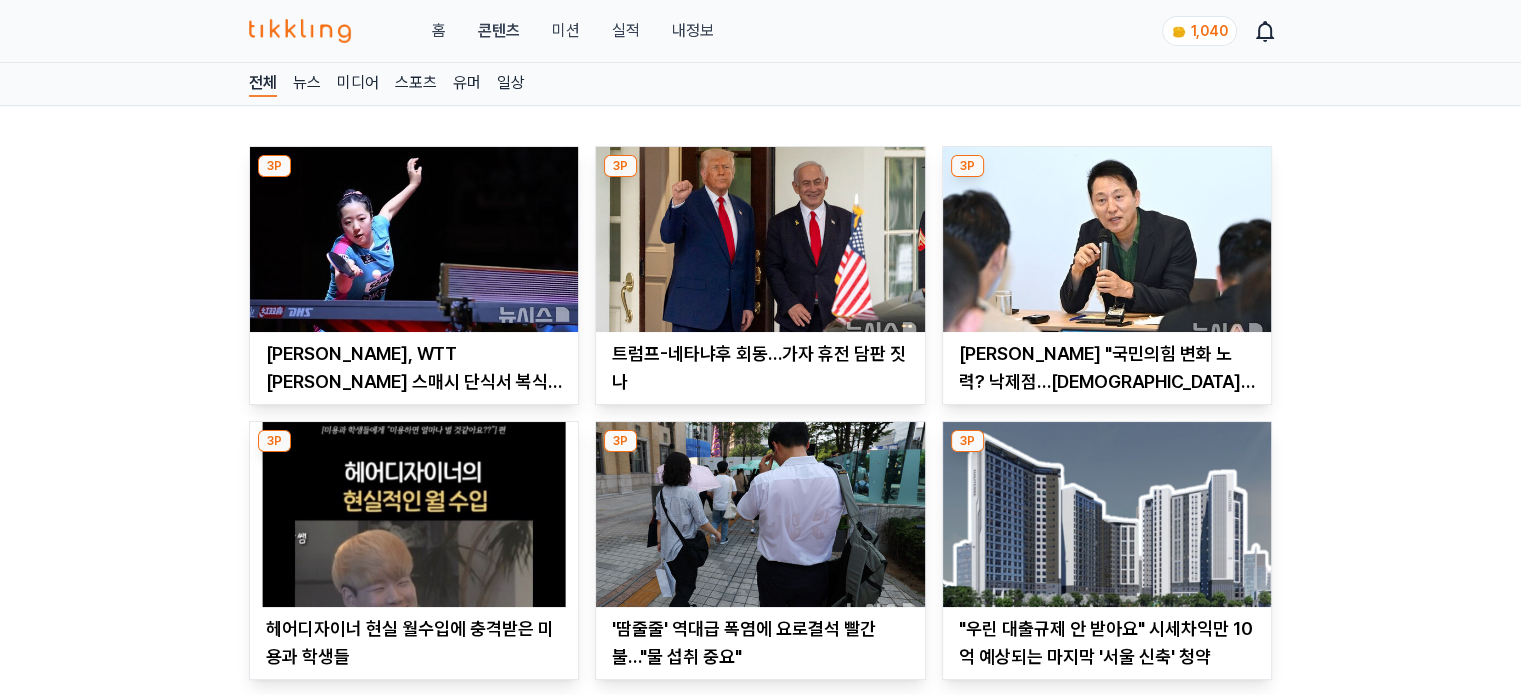 click at bounding box center [760, 239] 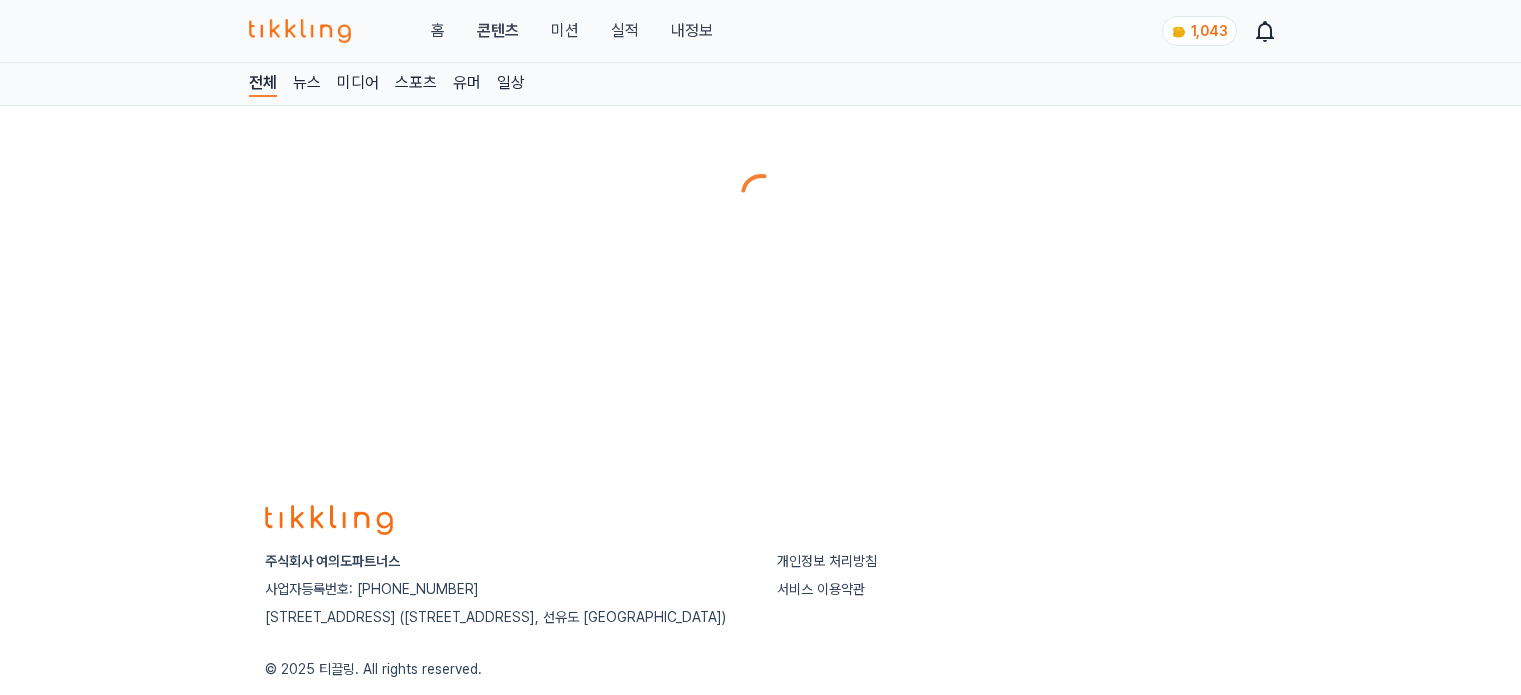 scroll, scrollTop: 0, scrollLeft: 0, axis: both 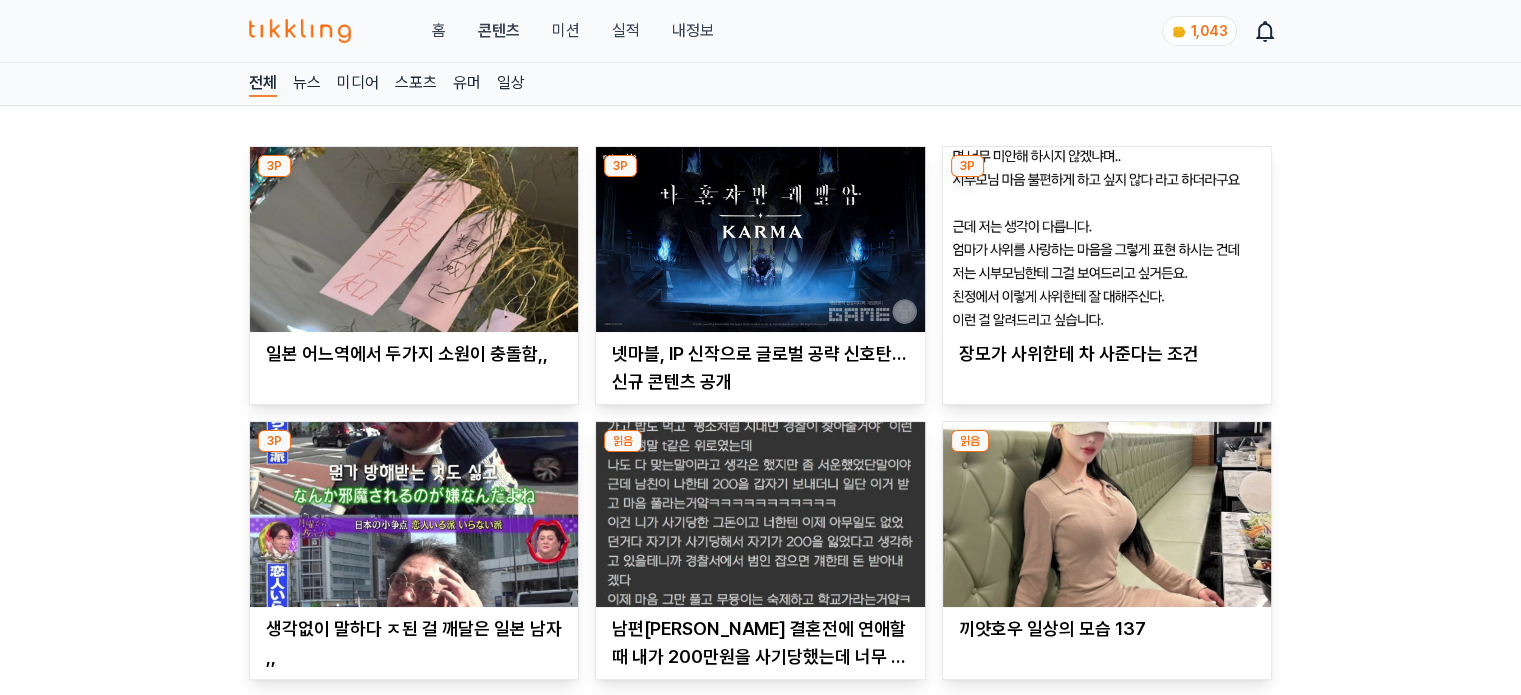 click at bounding box center [760, 239] 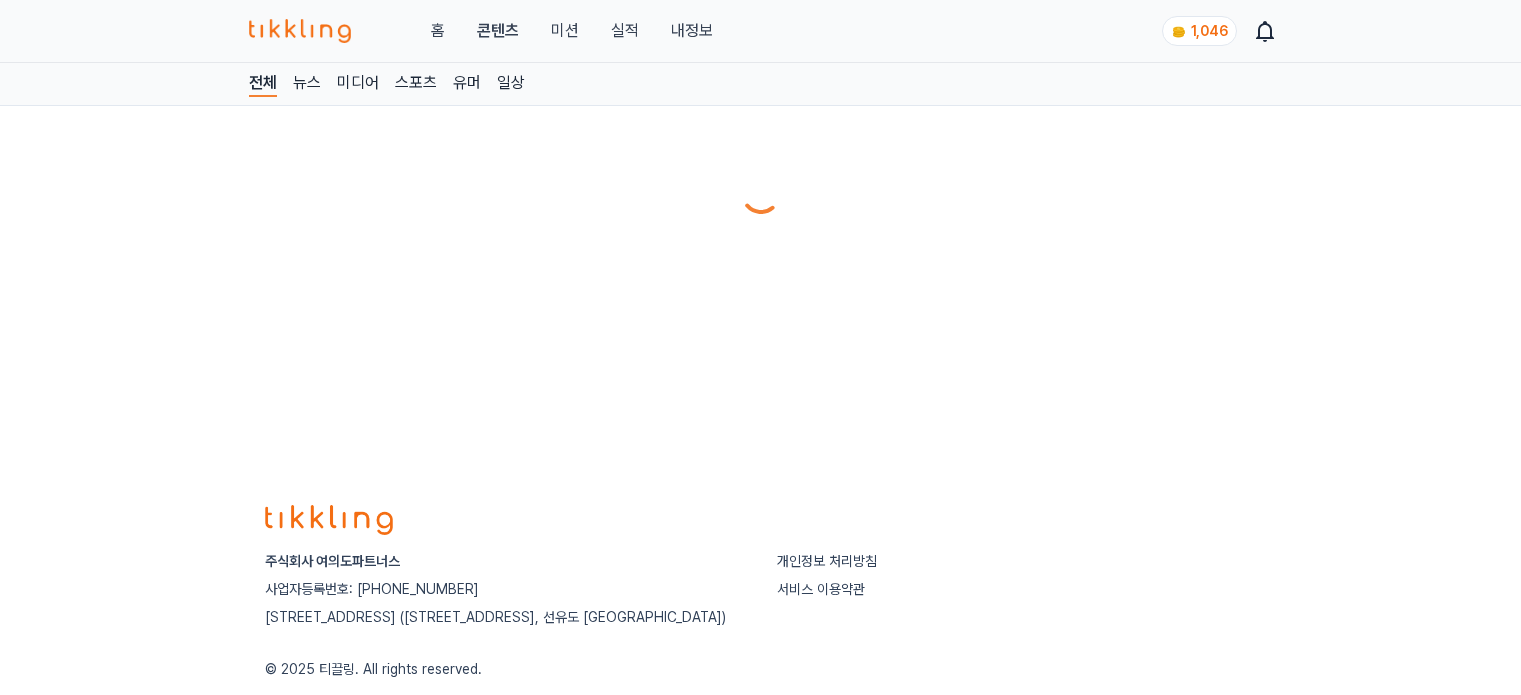 scroll, scrollTop: 0, scrollLeft: 0, axis: both 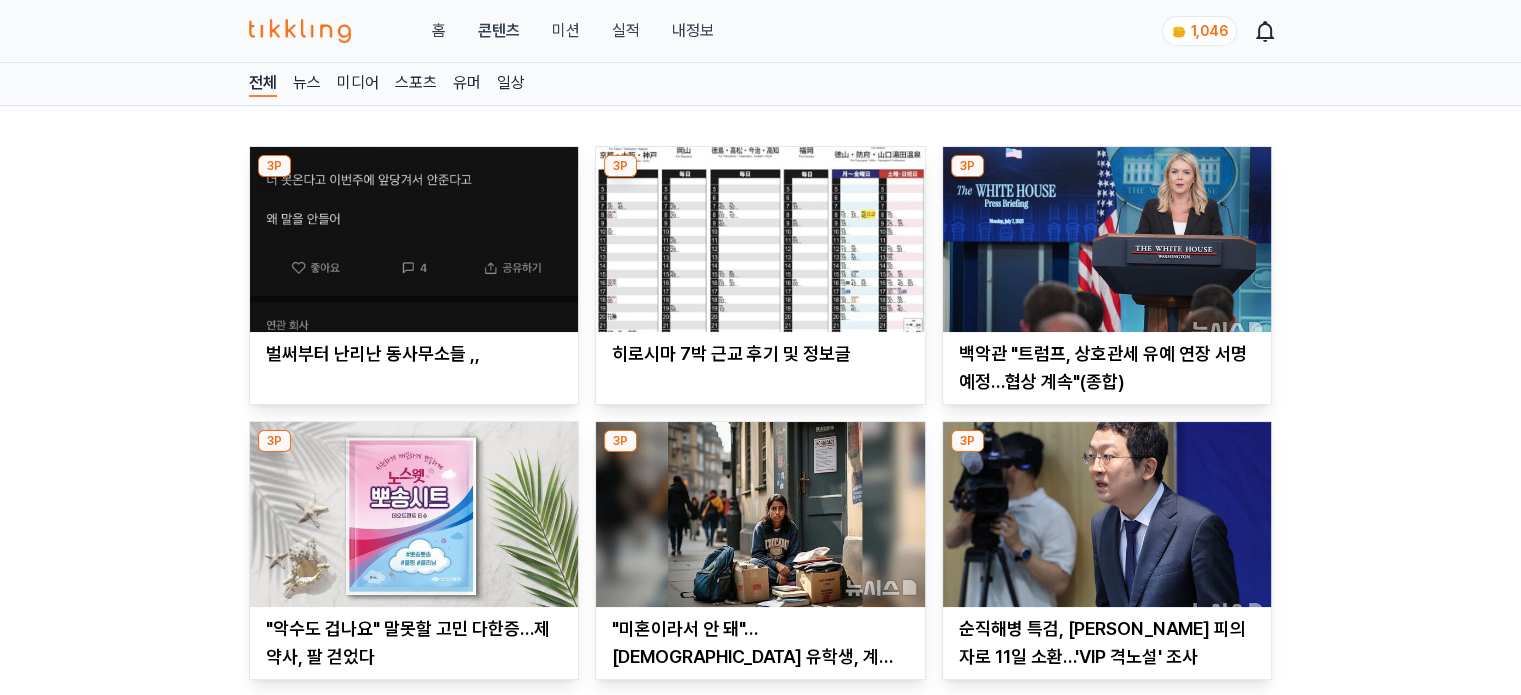 click at bounding box center [414, 239] 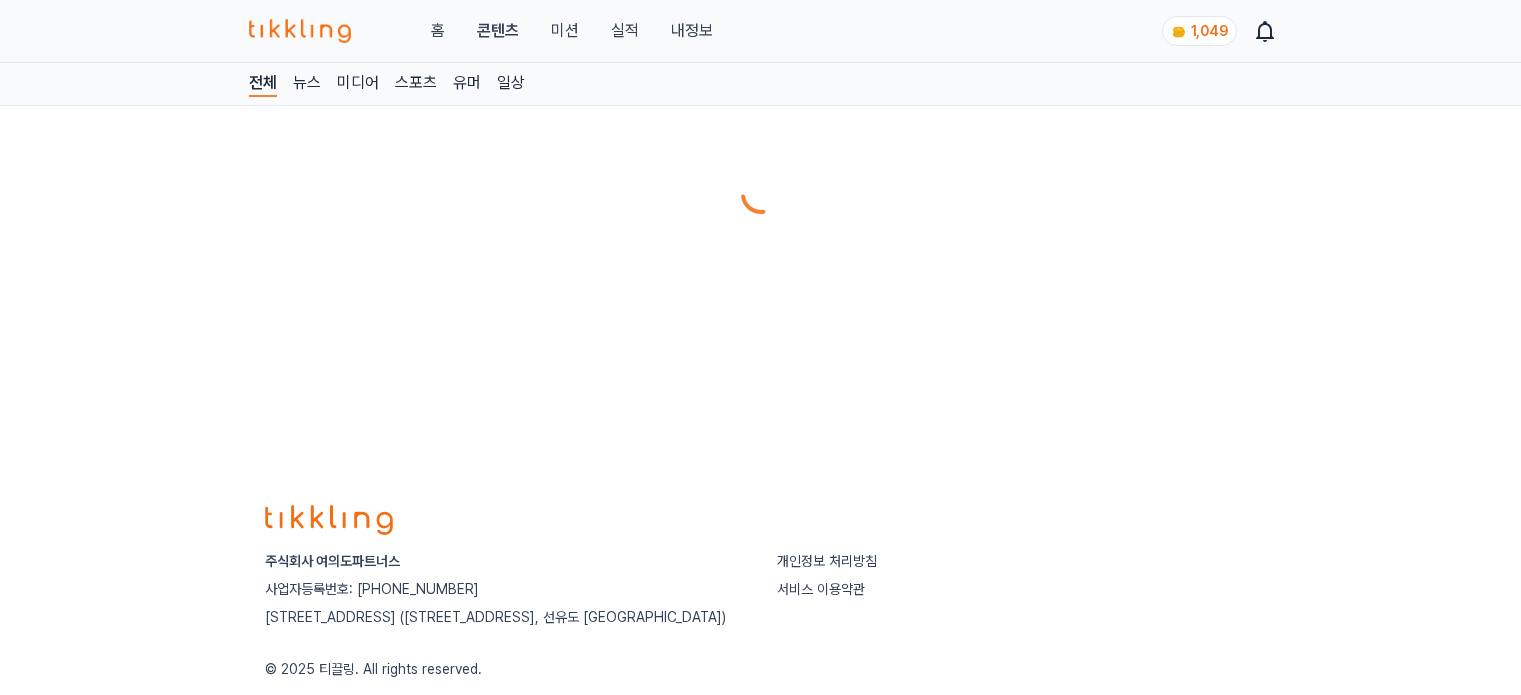 scroll, scrollTop: 0, scrollLeft: 0, axis: both 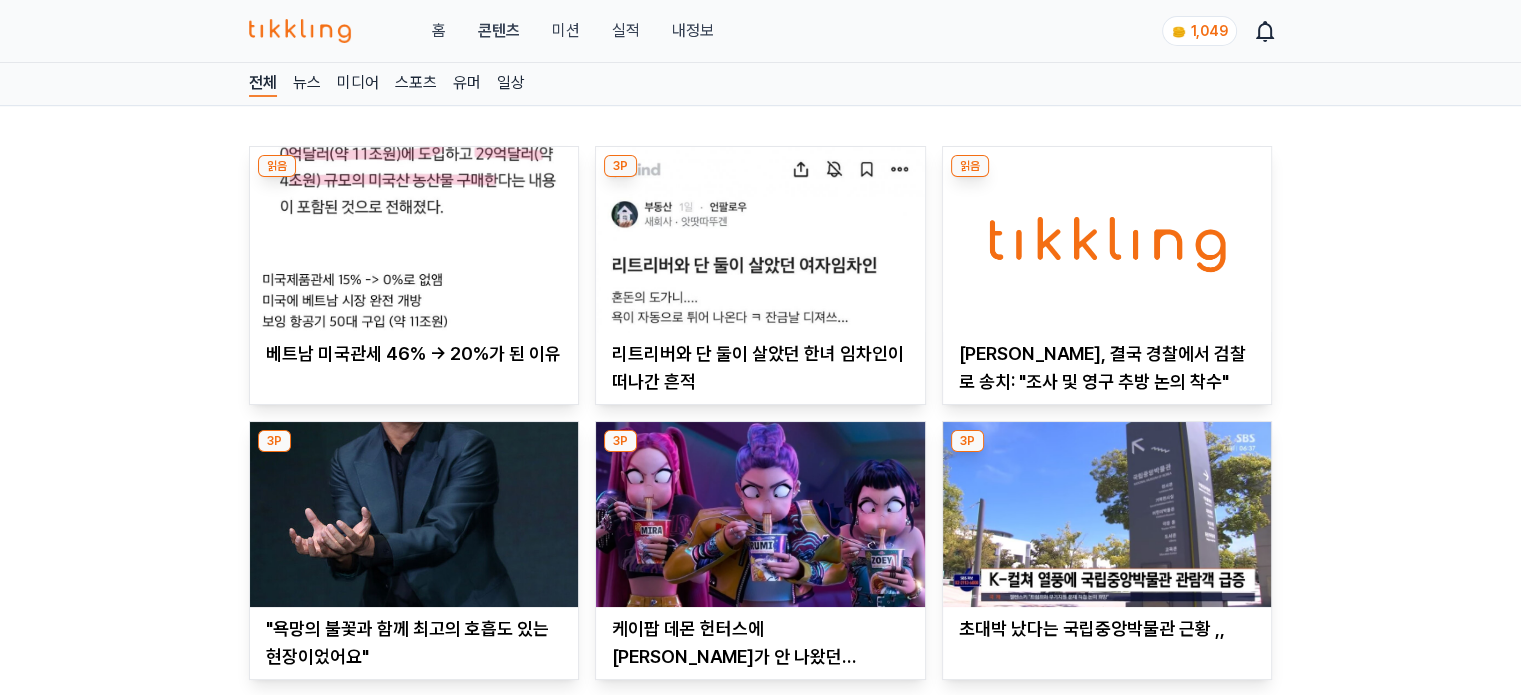 click at bounding box center (760, 239) 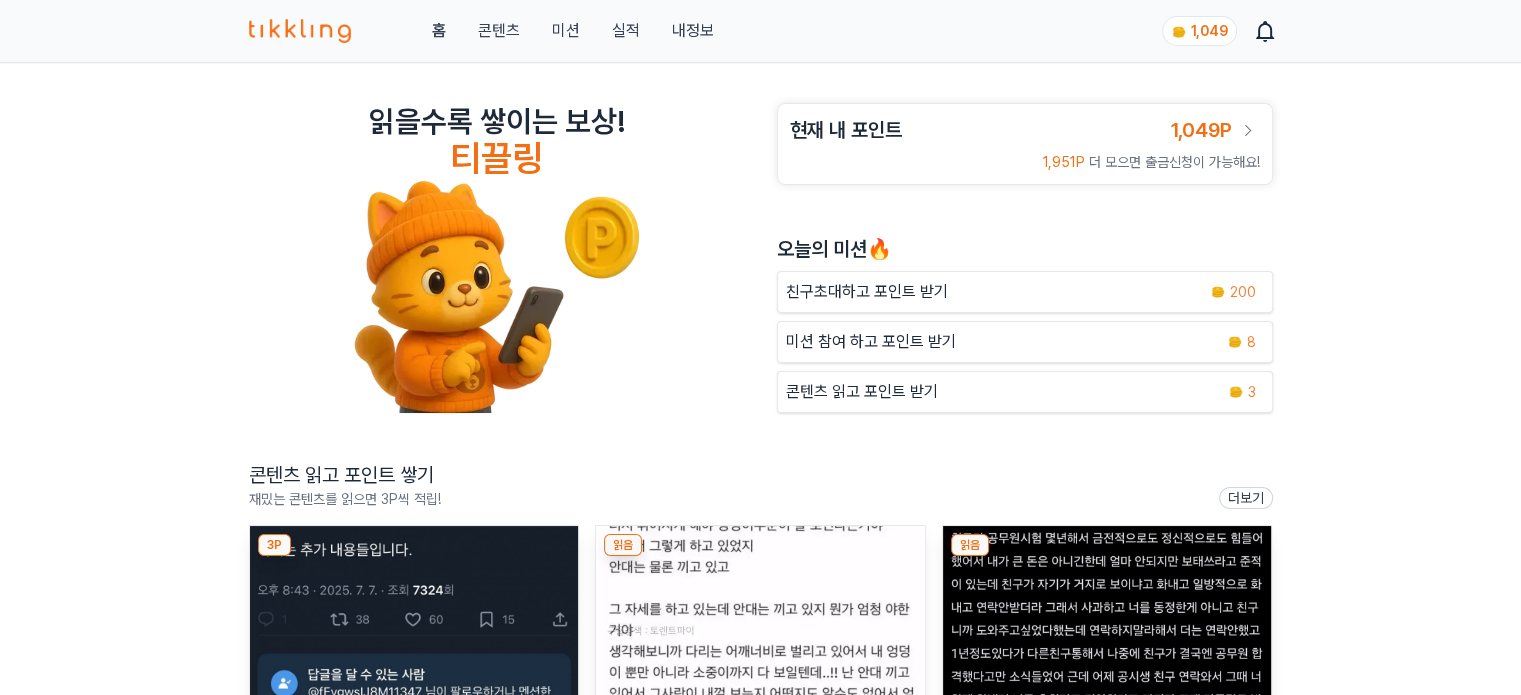scroll, scrollTop: 200, scrollLeft: 0, axis: vertical 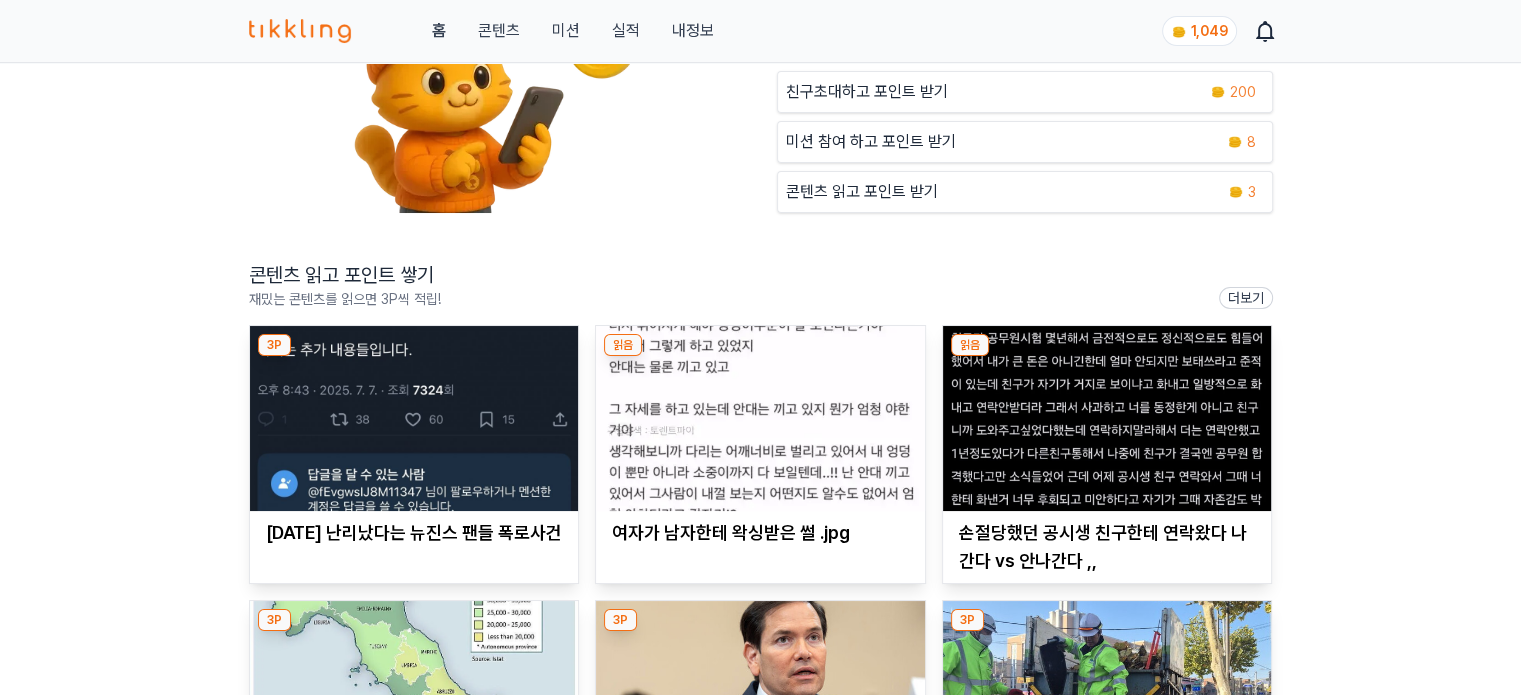 click on "미션" at bounding box center (565, 31) 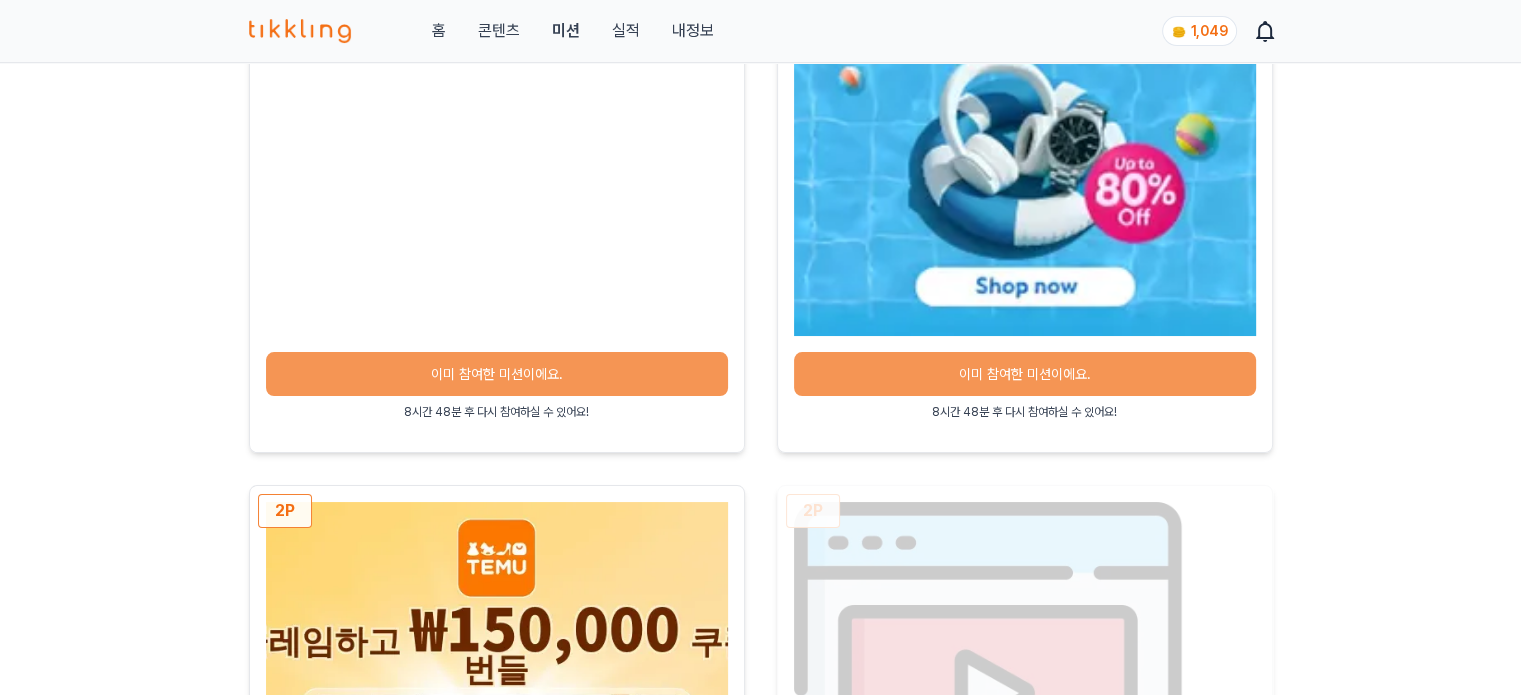 scroll, scrollTop: 500, scrollLeft: 0, axis: vertical 